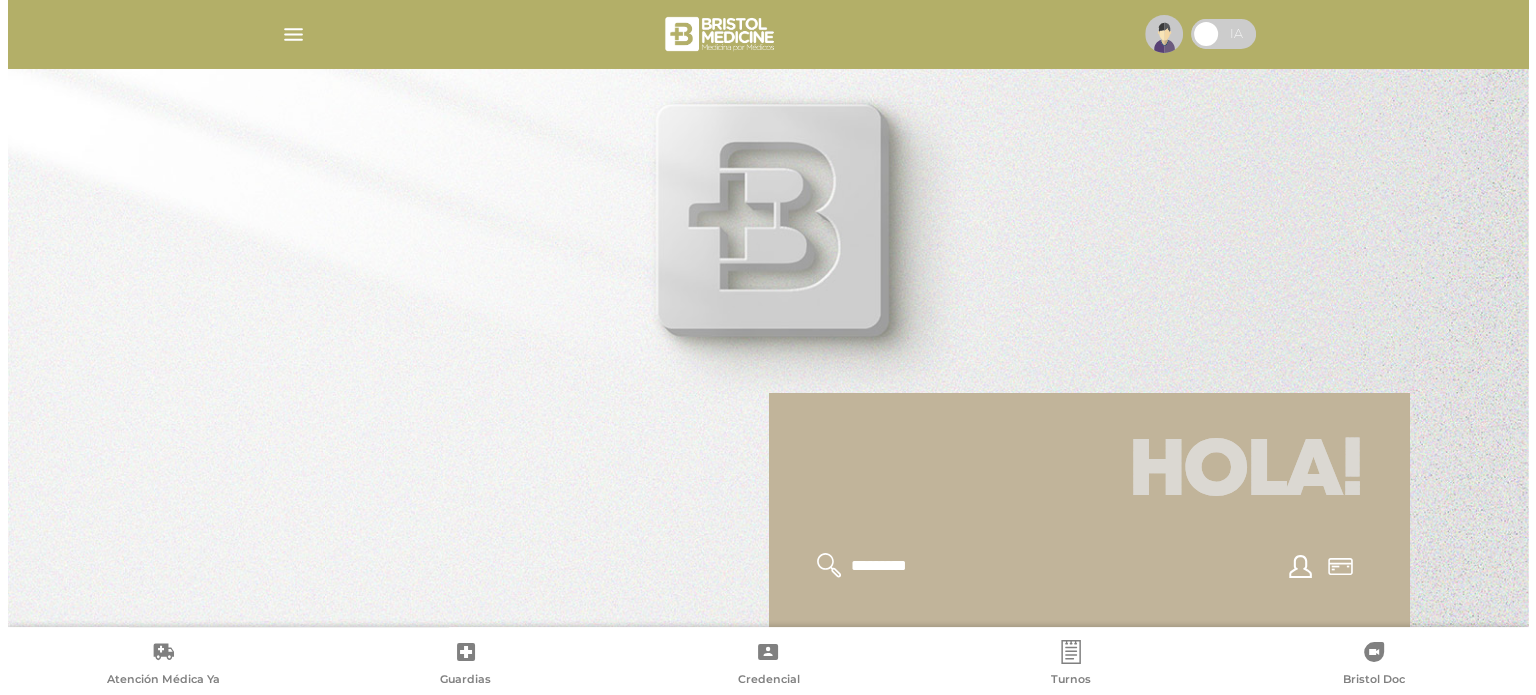 scroll, scrollTop: 300, scrollLeft: 0, axis: vertical 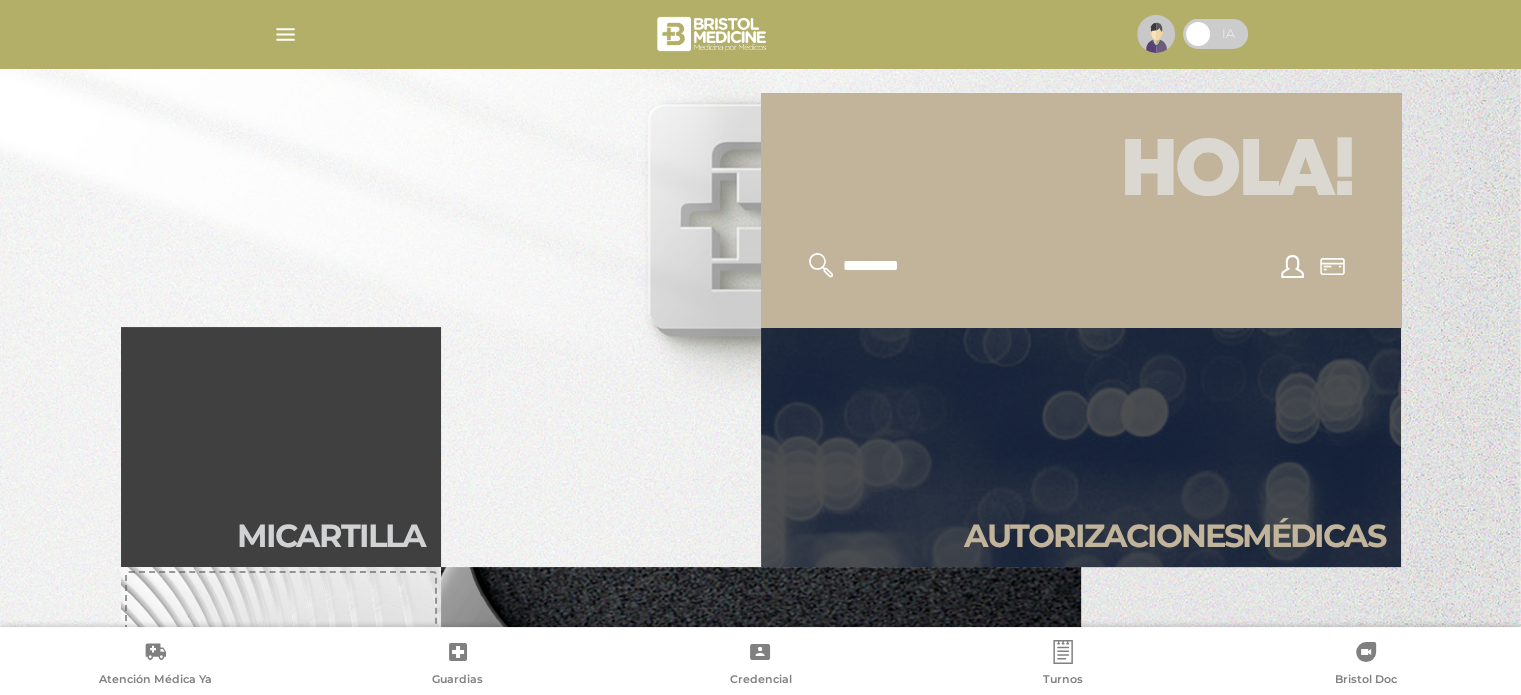 drag, startPoint x: 1124, startPoint y: 55, endPoint x: 1141, endPoint y: 39, distance: 23.345236 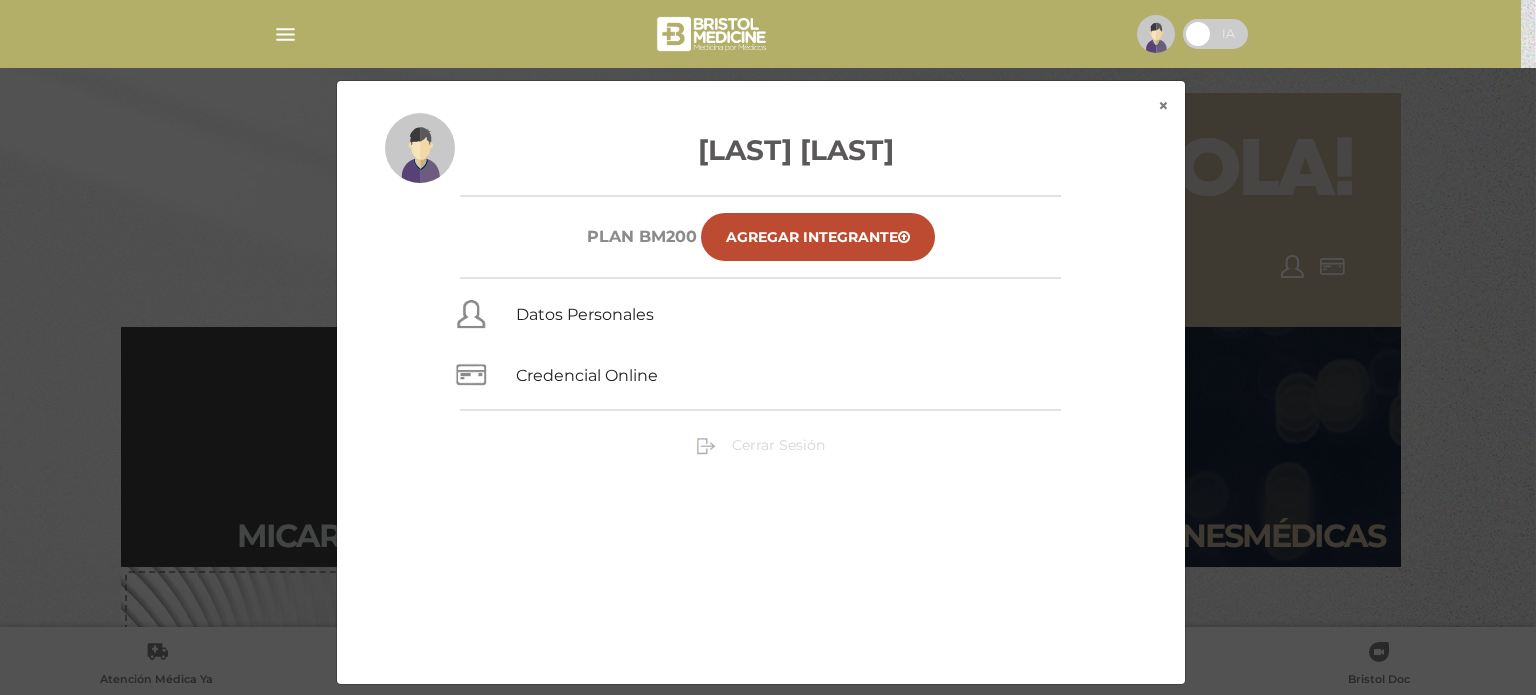 click on "Cerrar Sesión" at bounding box center [778, 445] 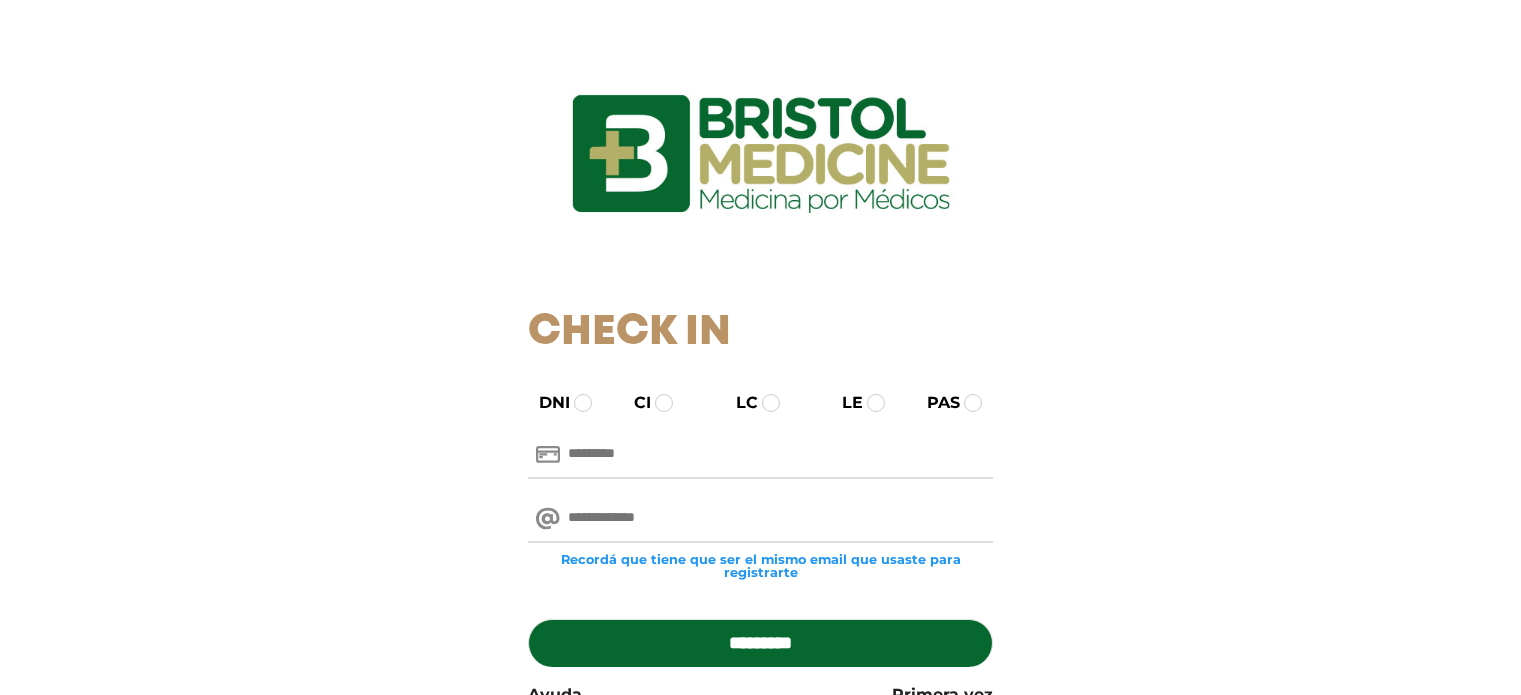scroll, scrollTop: 0, scrollLeft: 0, axis: both 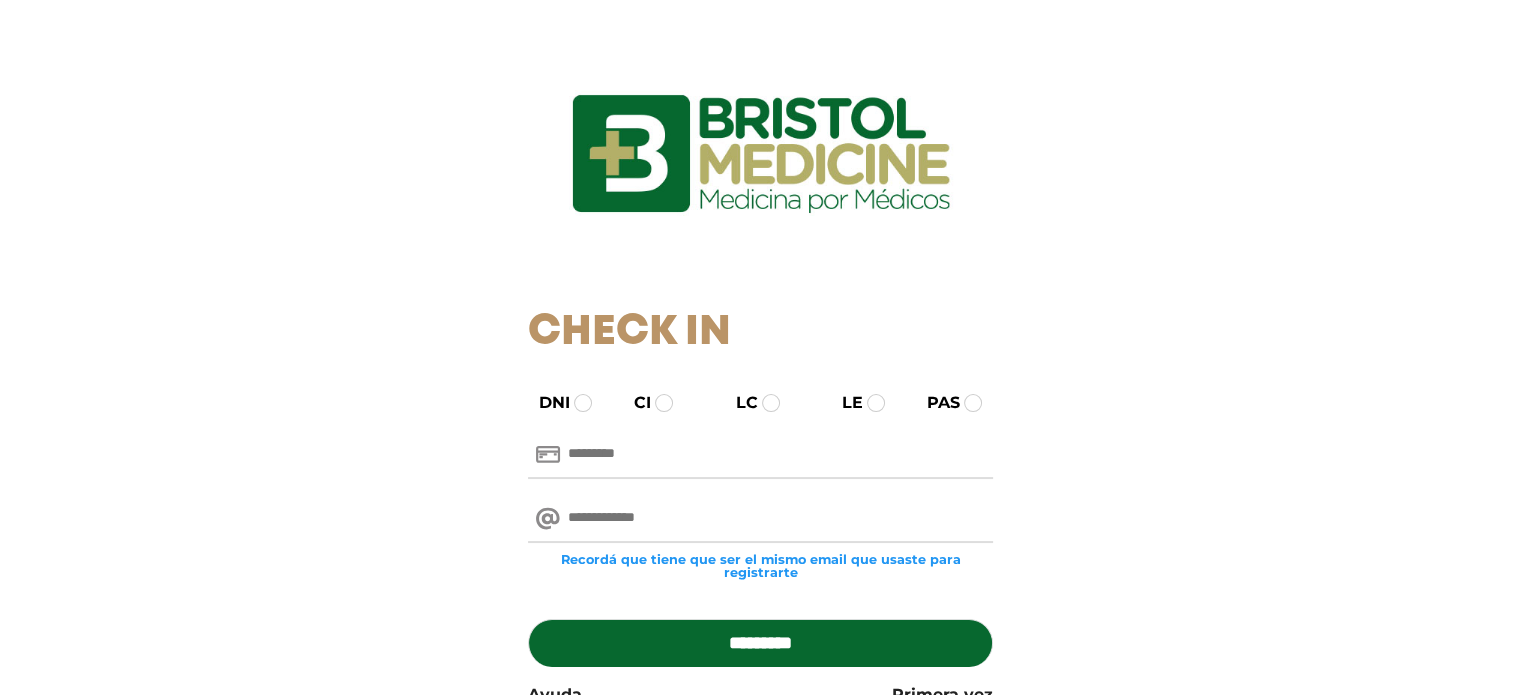 click at bounding box center [760, 455] 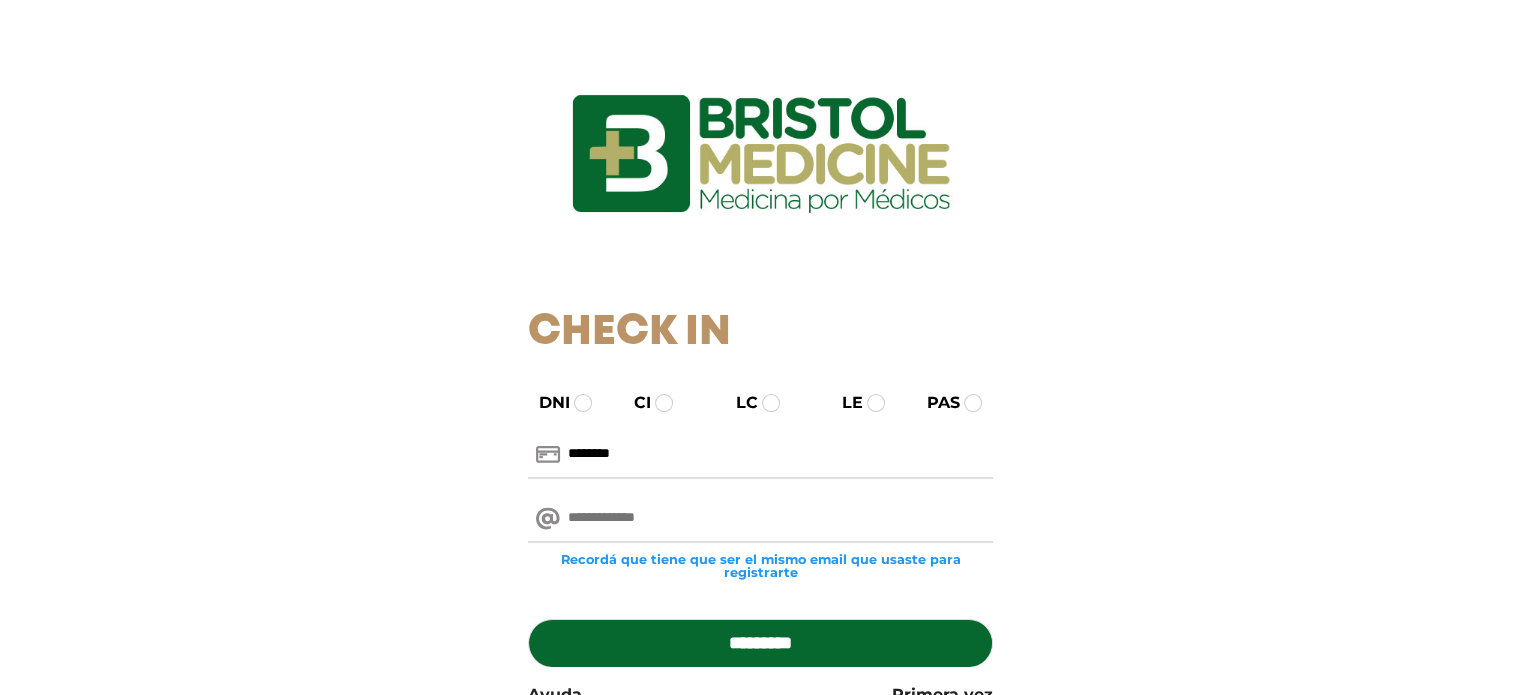 type on "********" 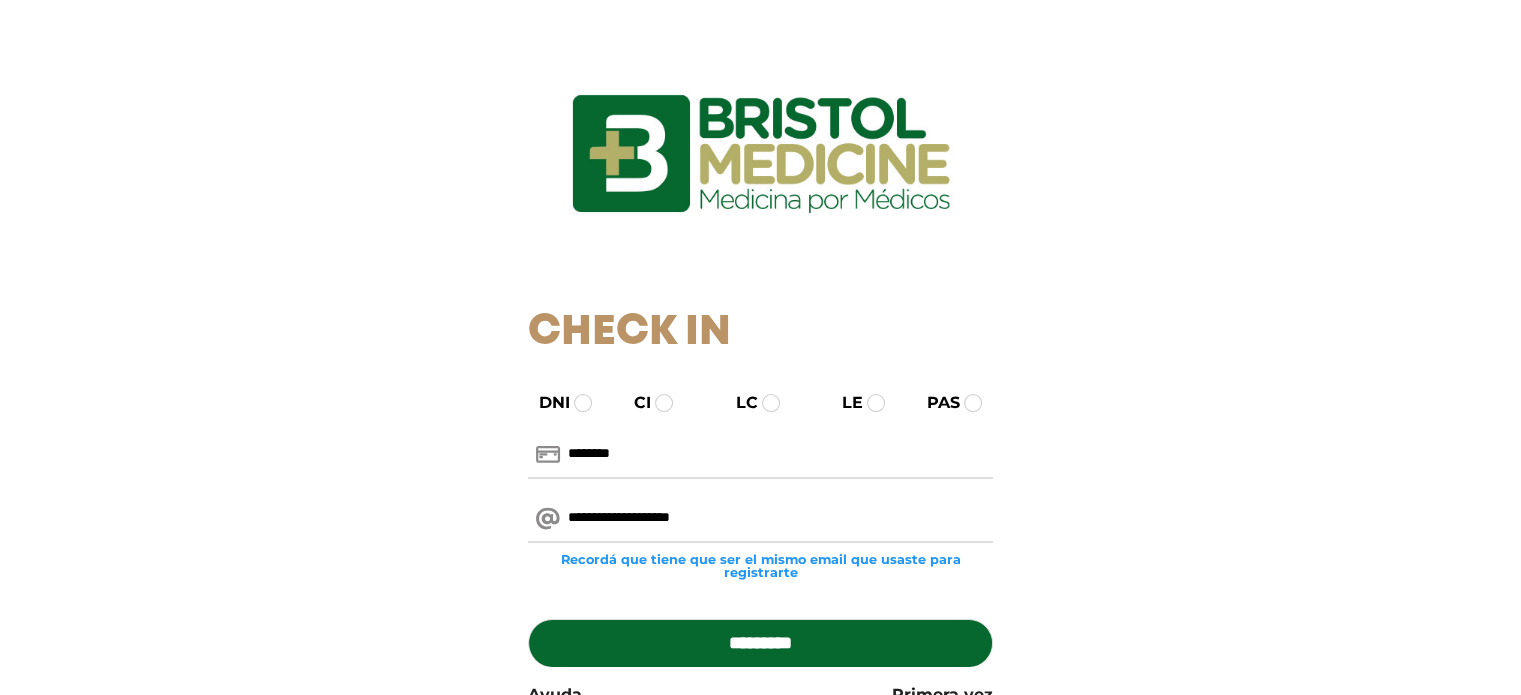 scroll, scrollTop: 0, scrollLeft: 0, axis: both 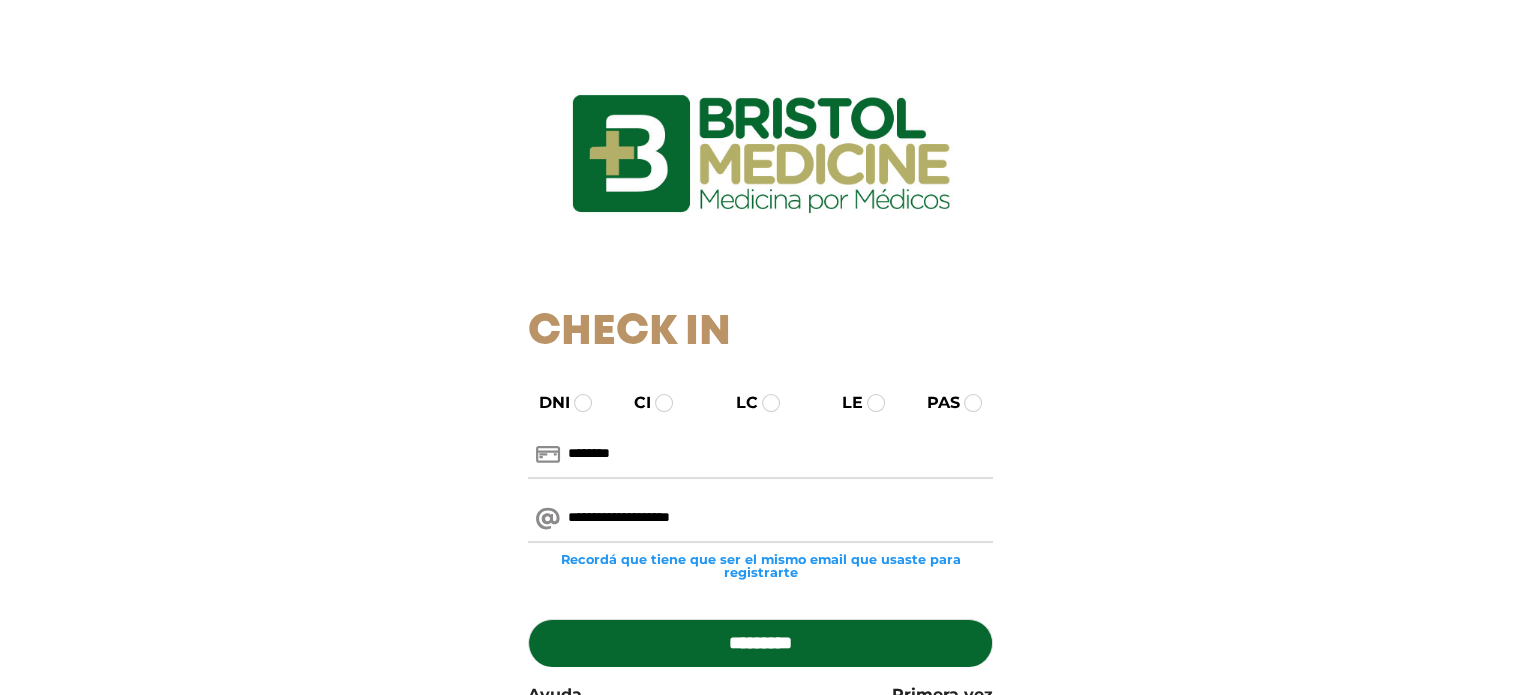 type on "**********" 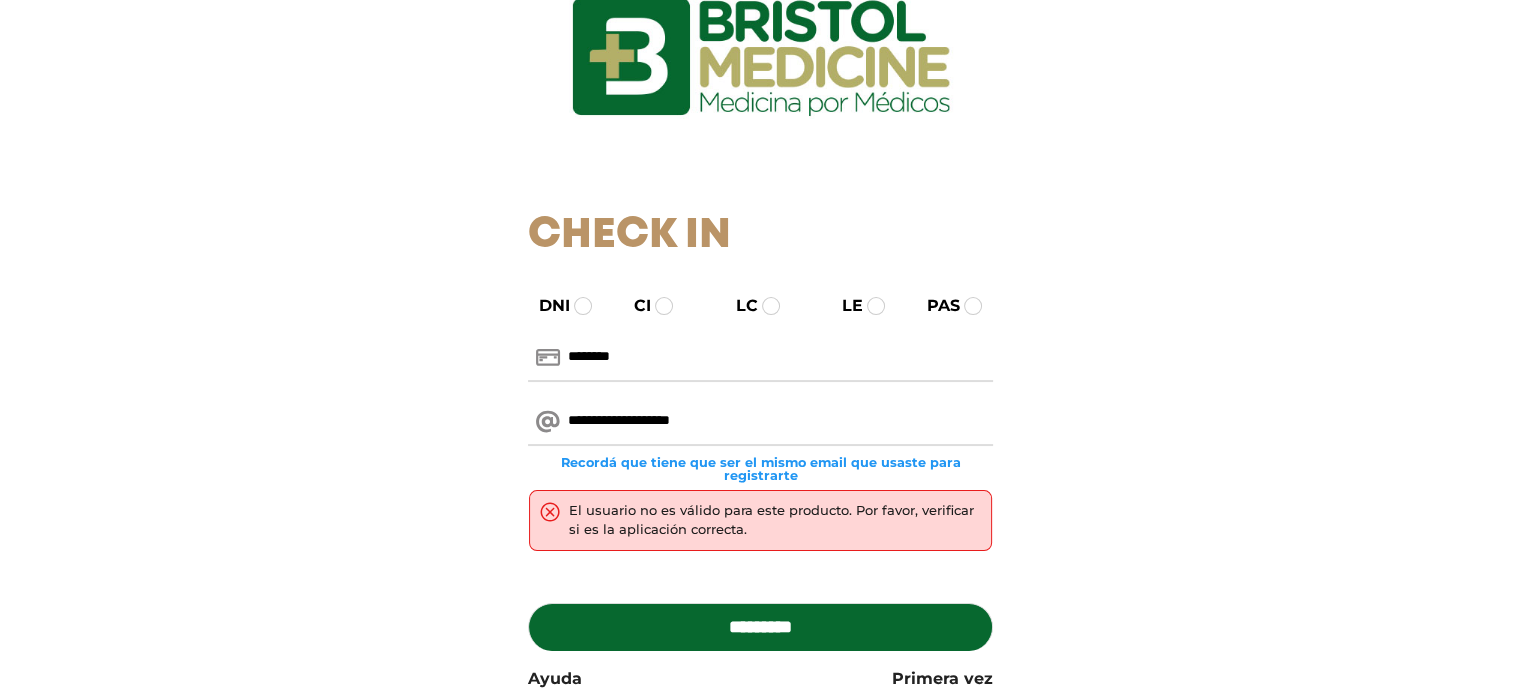 scroll, scrollTop: 100, scrollLeft: 0, axis: vertical 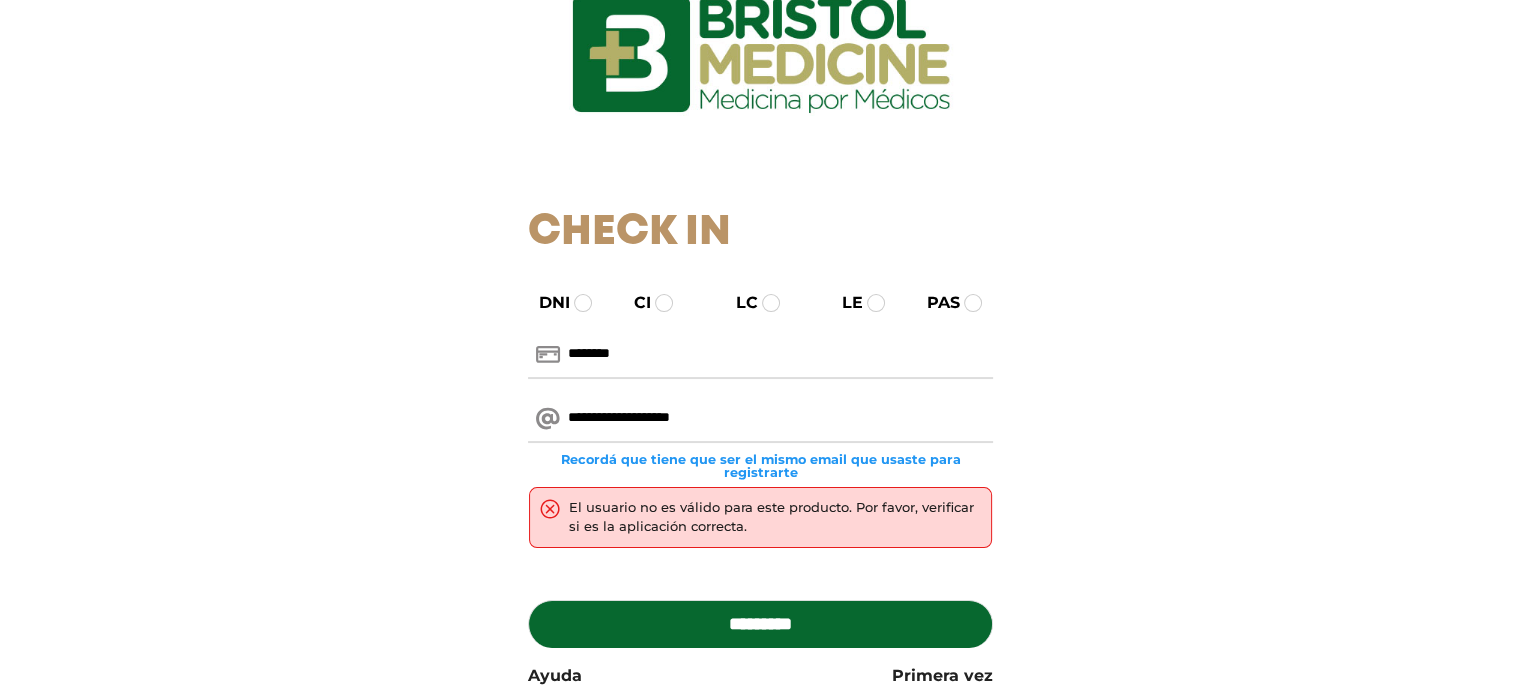 click on "**********" at bounding box center (760, 419) 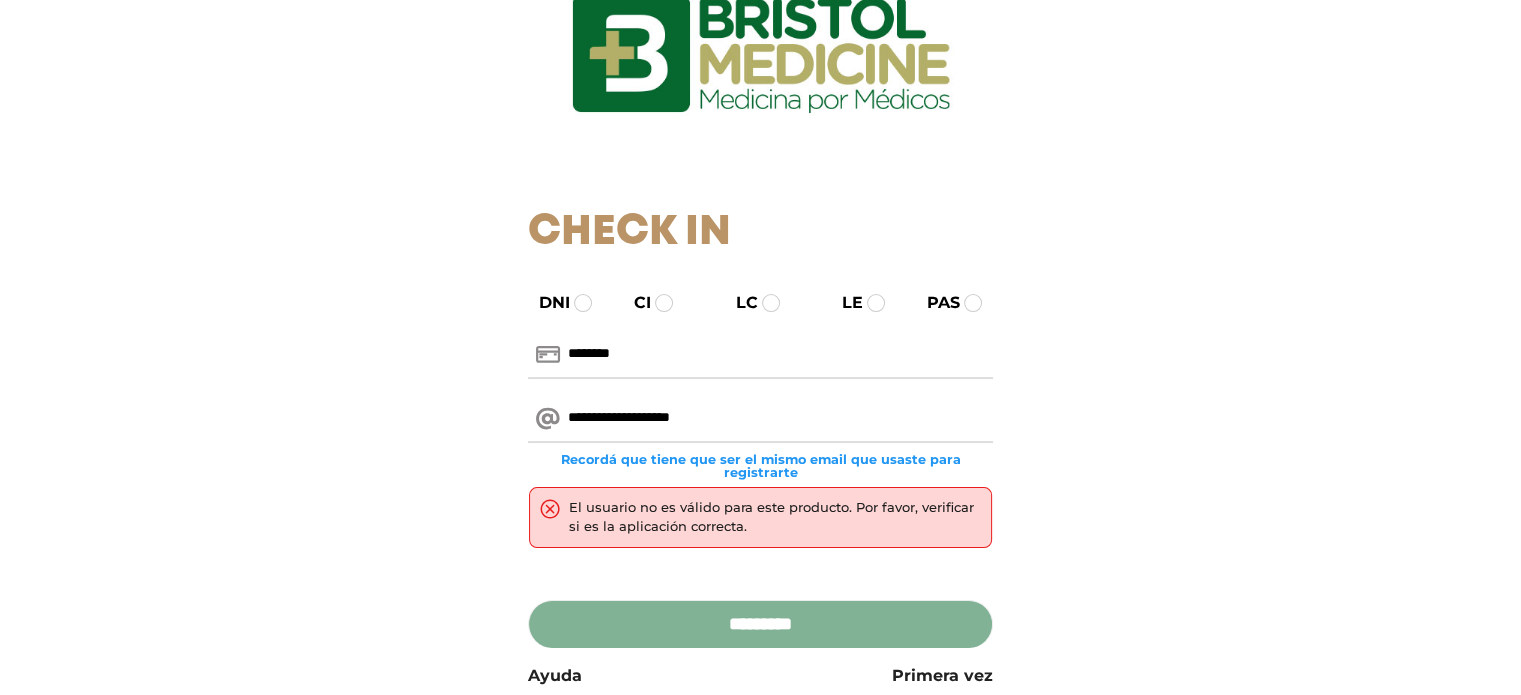 click on "*********" at bounding box center [760, 624] 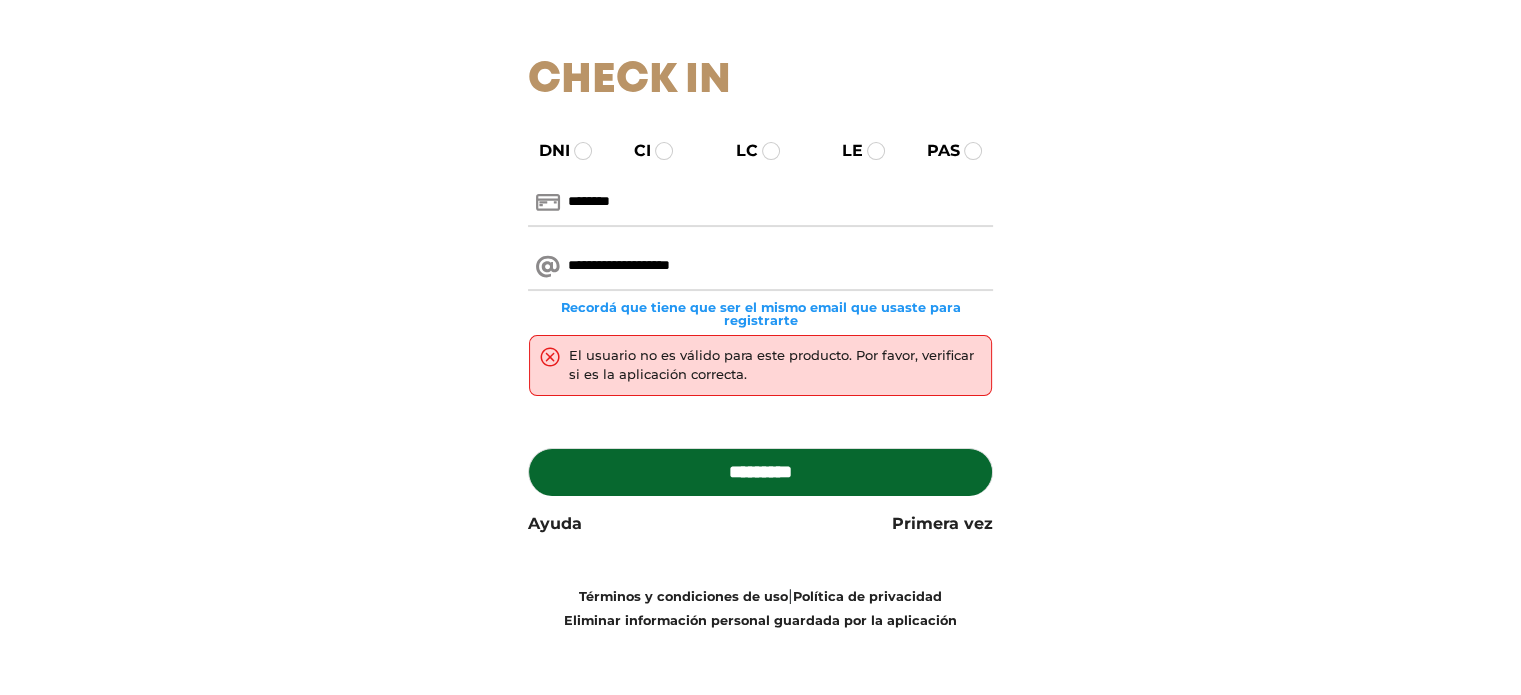 scroll, scrollTop: 256, scrollLeft: 0, axis: vertical 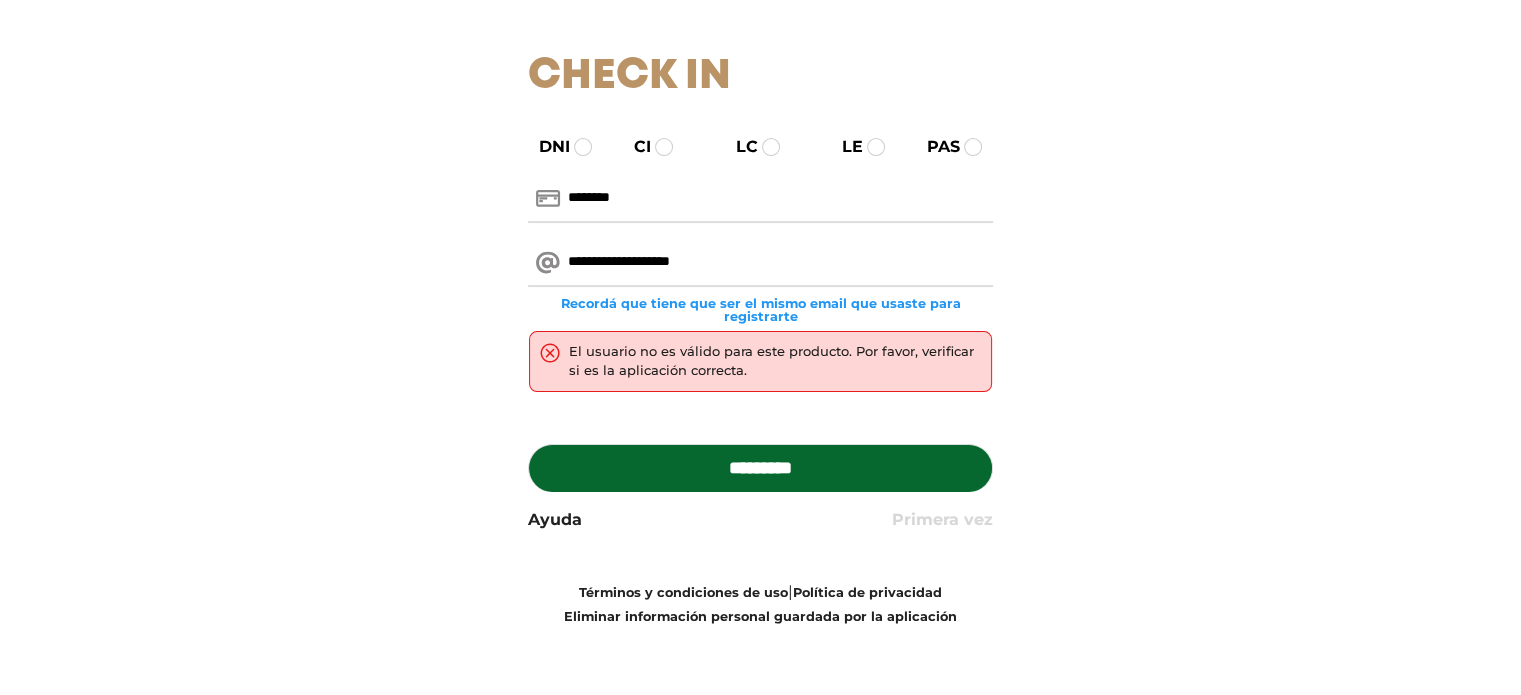 click on "Primera vez" at bounding box center (942, 520) 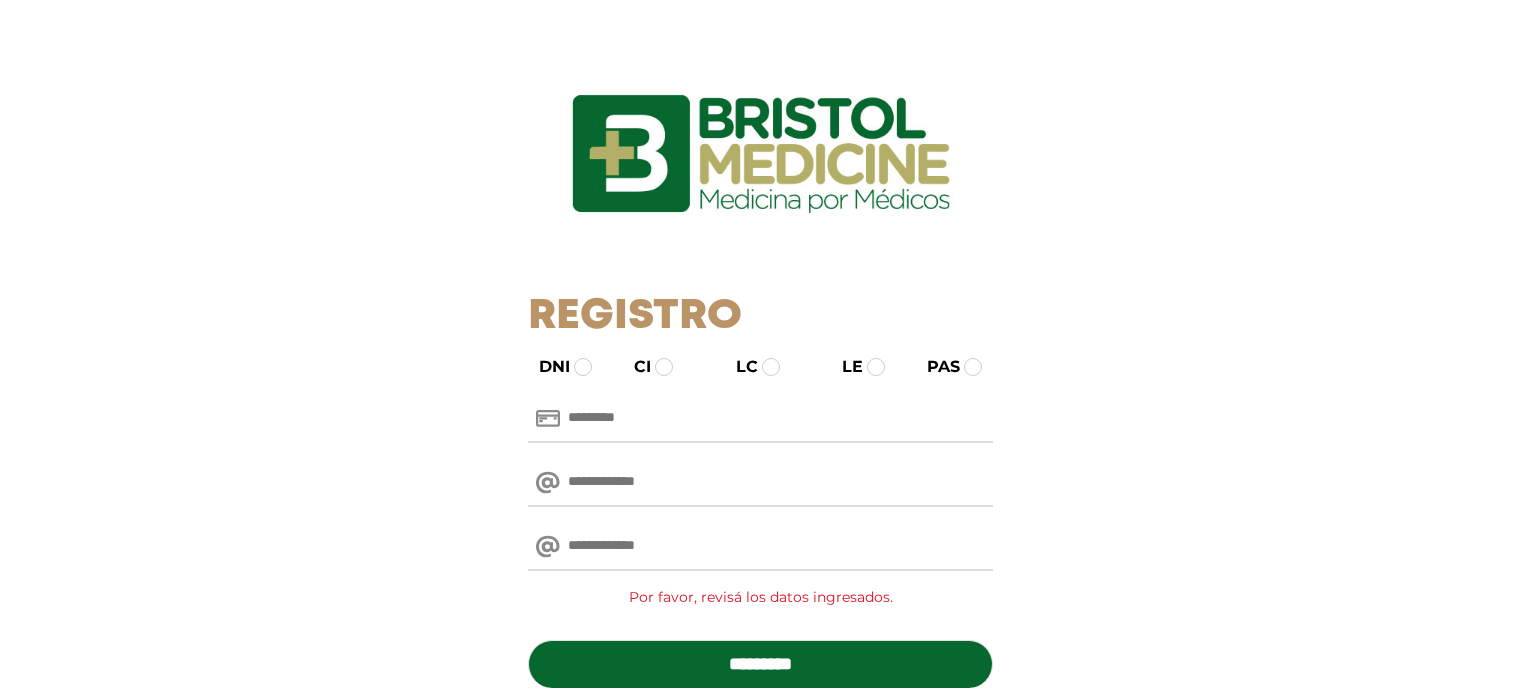 scroll, scrollTop: 0, scrollLeft: 0, axis: both 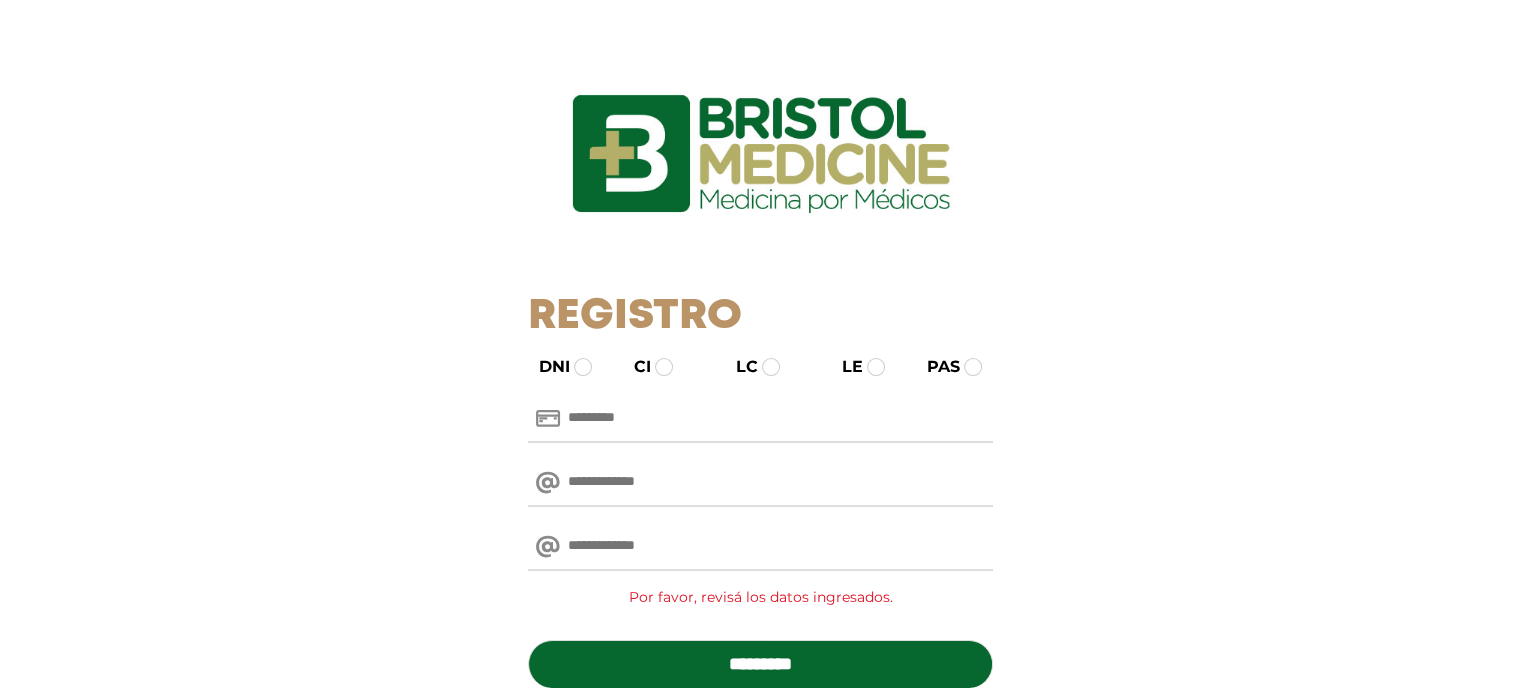 click at bounding box center (760, 483) 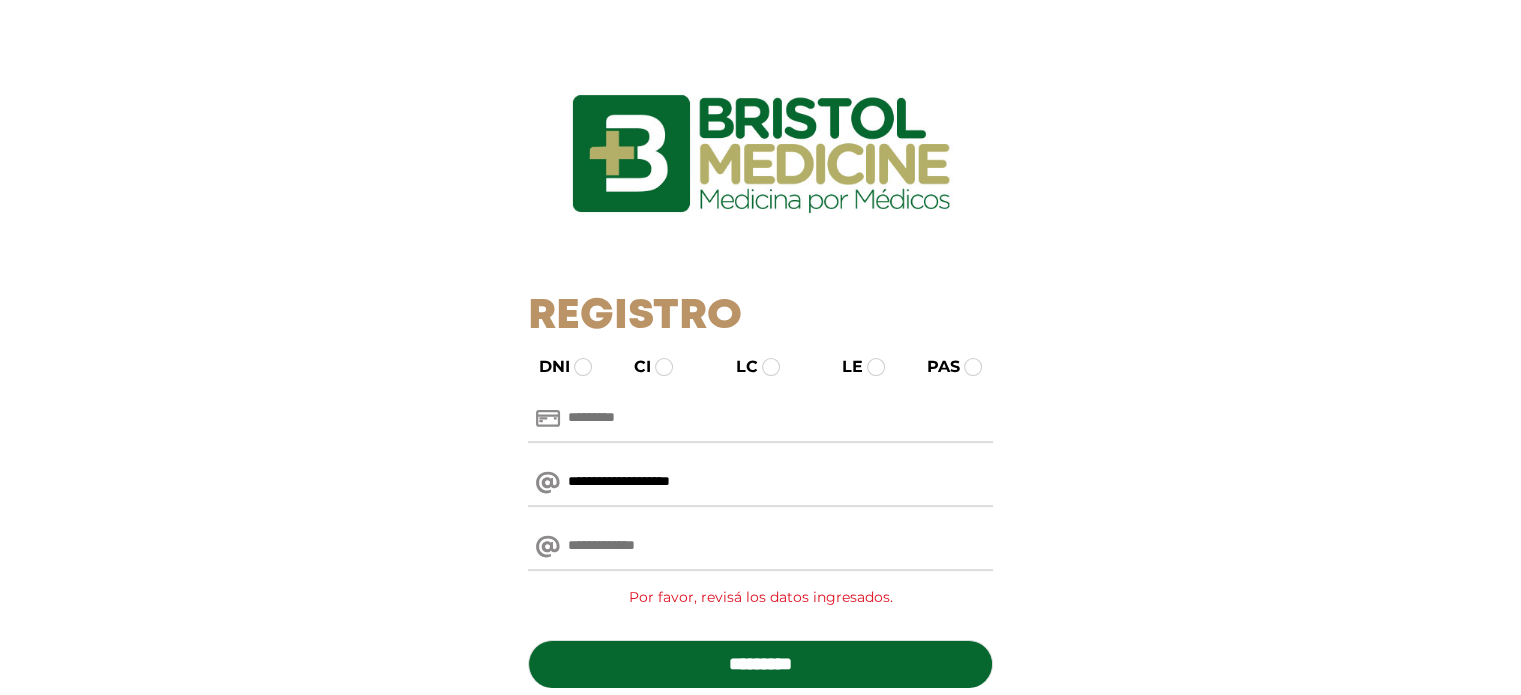 type on "**********" 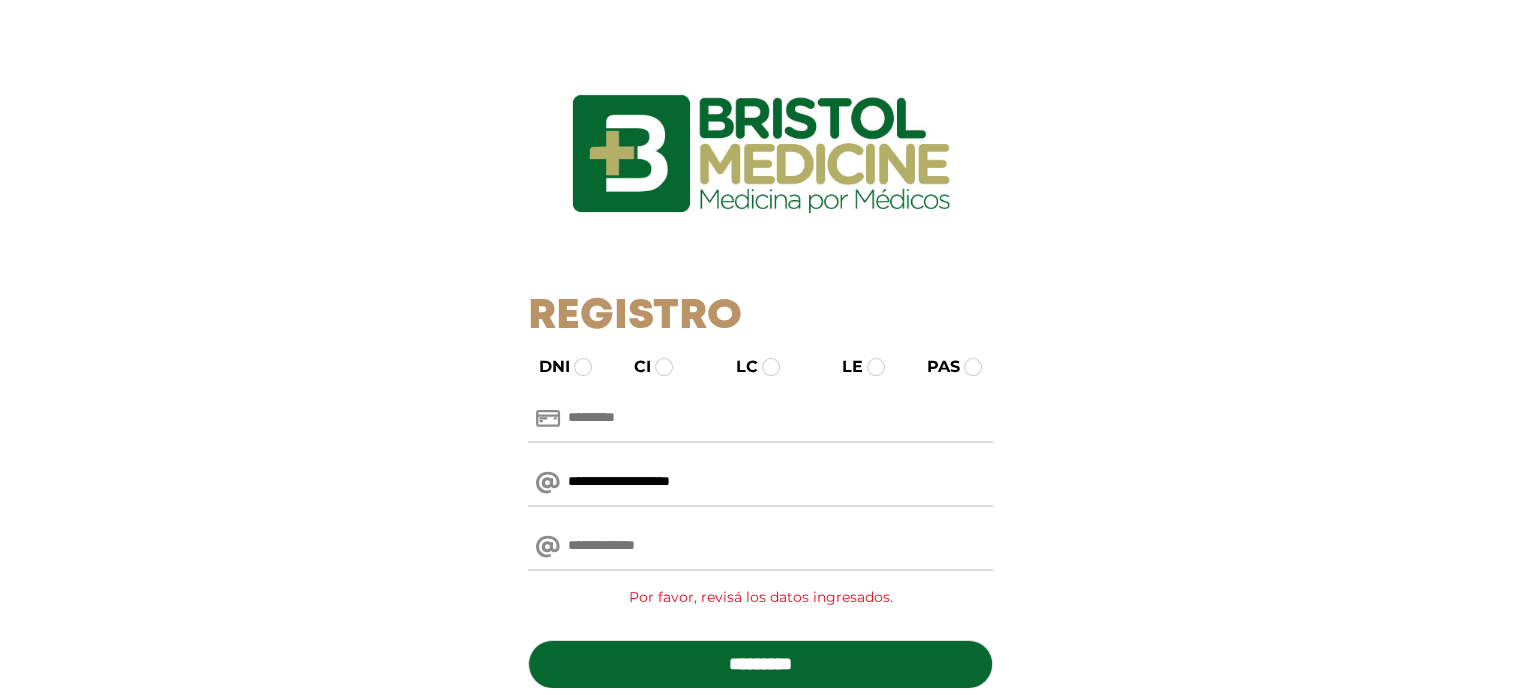 paste on "**********" 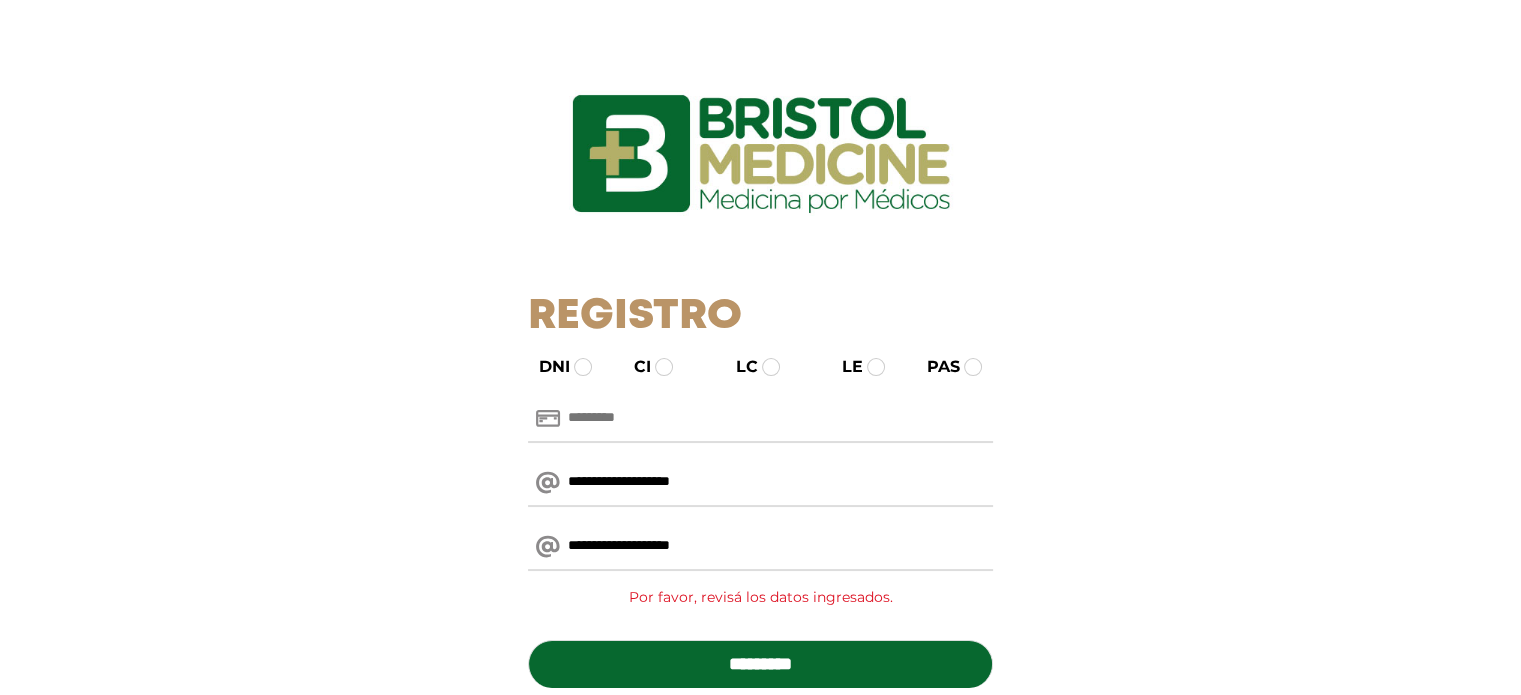 type on "**********" 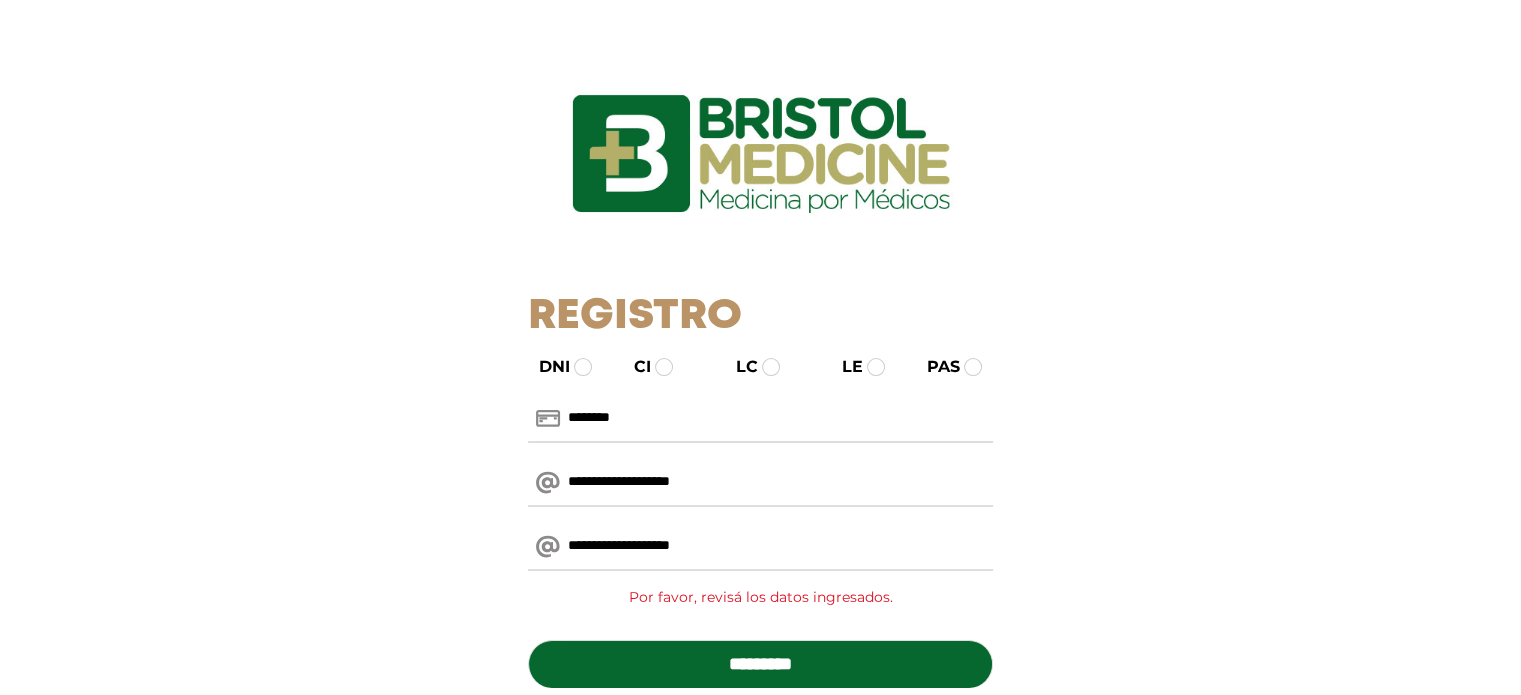 type on "********" 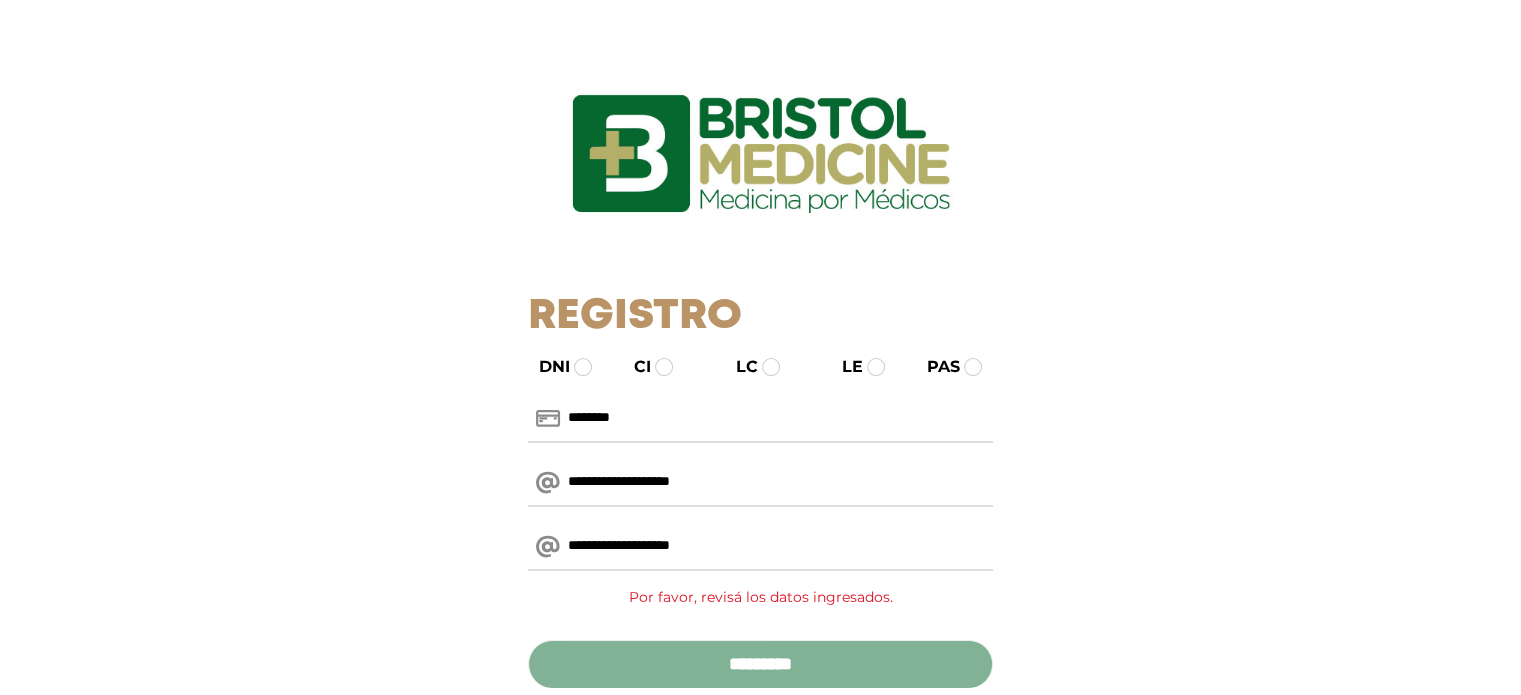 click on "*********" at bounding box center (760, 664) 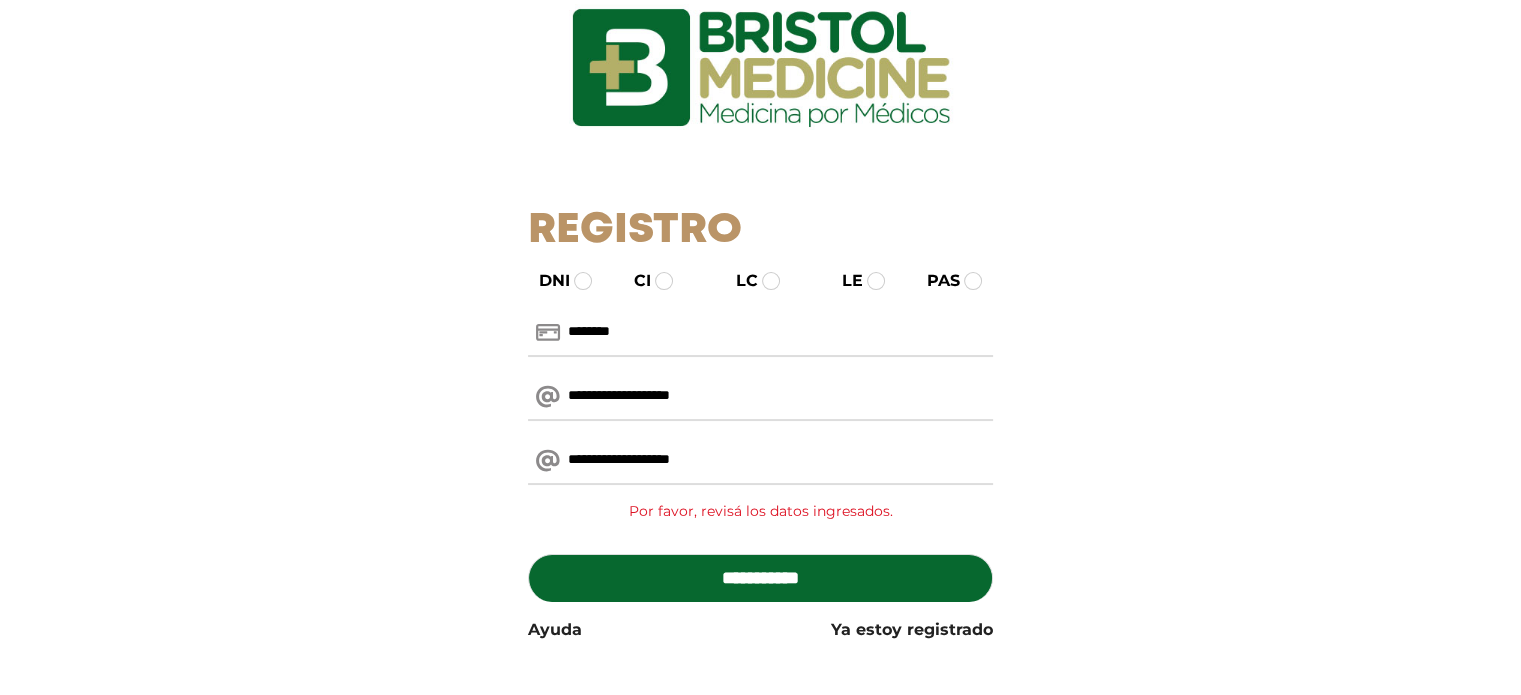 scroll, scrollTop: 100, scrollLeft: 0, axis: vertical 